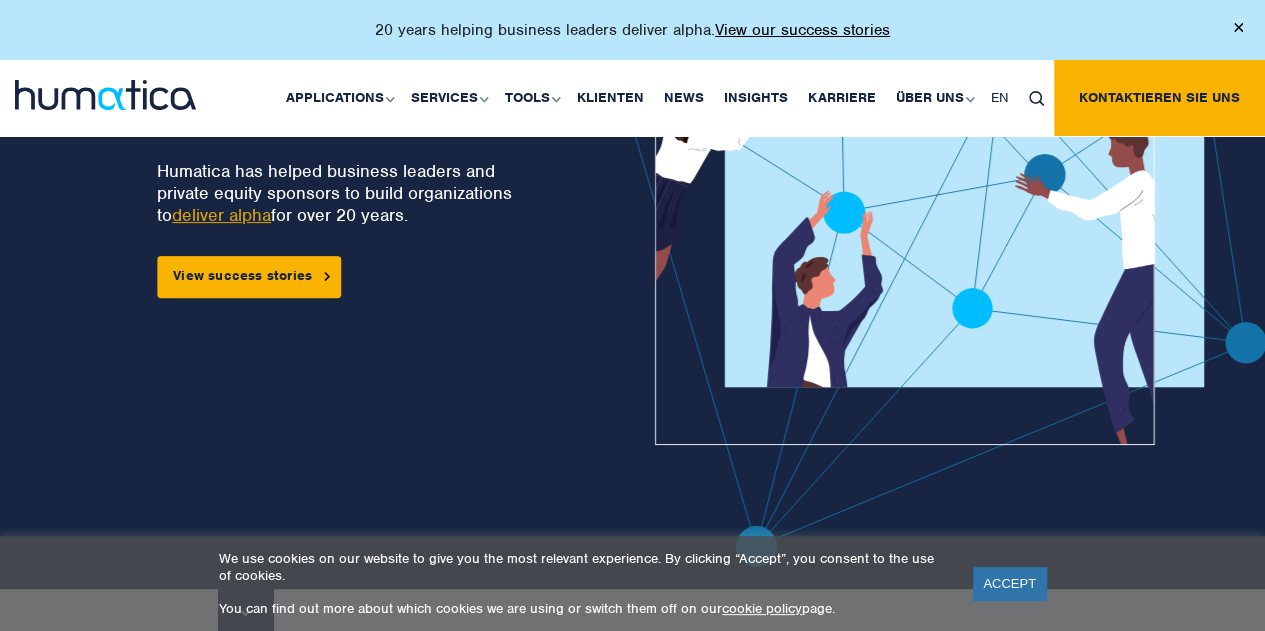 scroll, scrollTop: 188, scrollLeft: 0, axis: vertical 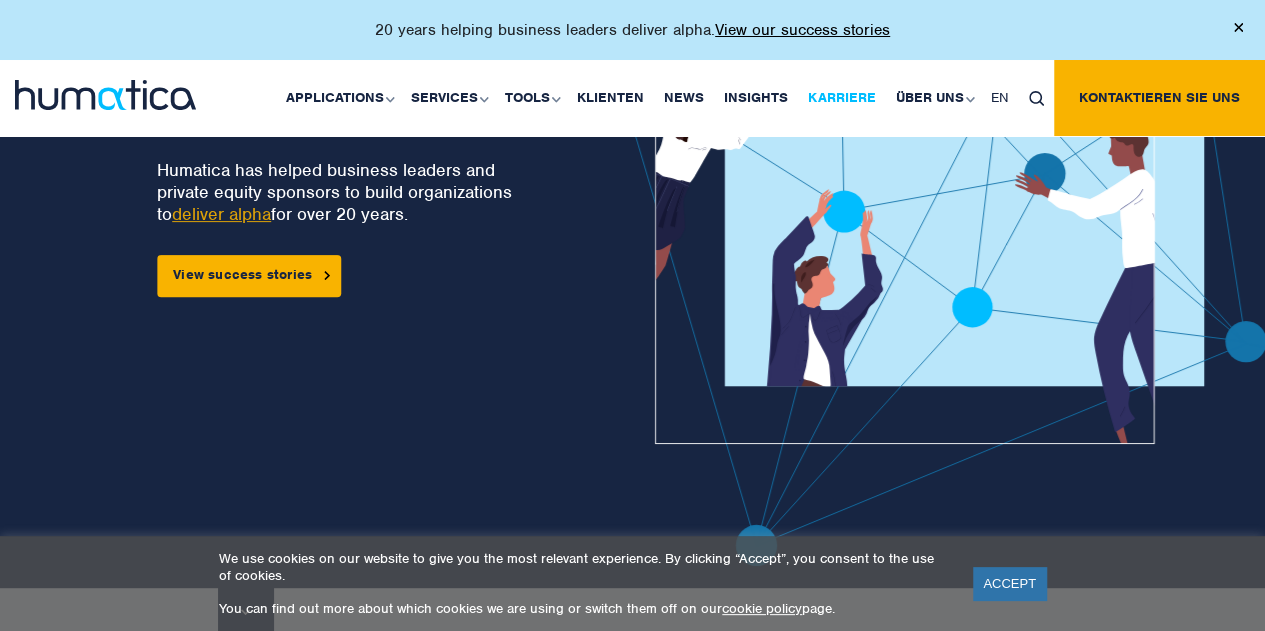 click on "Karriere" at bounding box center (842, 98) 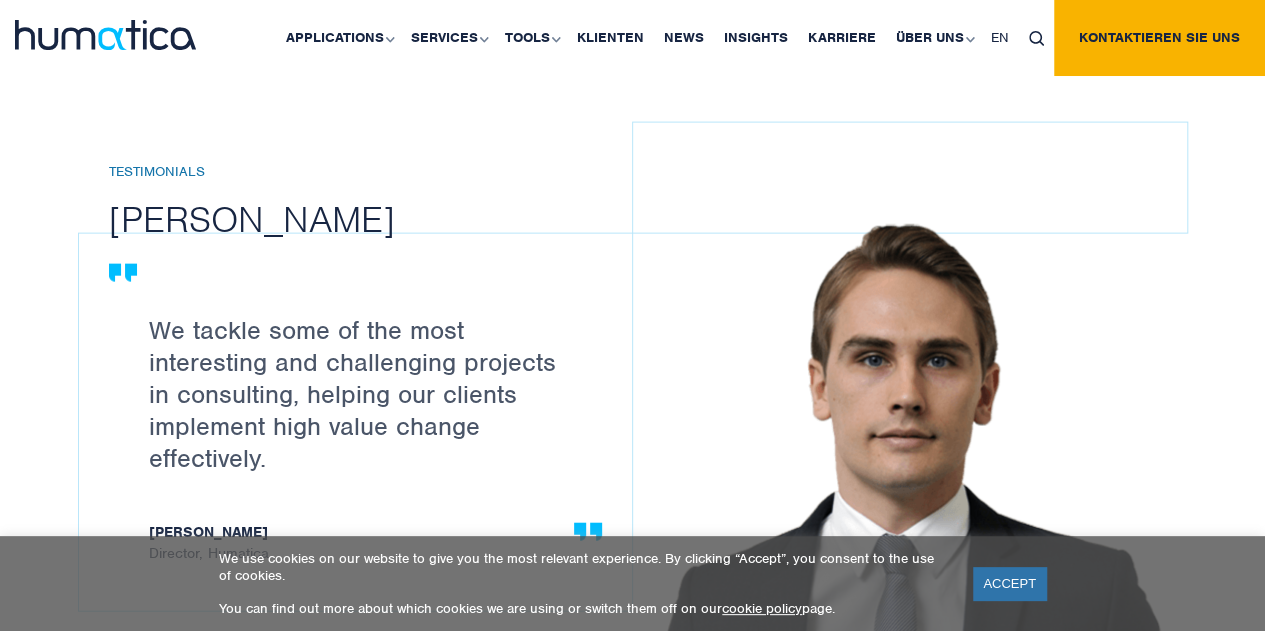 scroll, scrollTop: 2357, scrollLeft: 0, axis: vertical 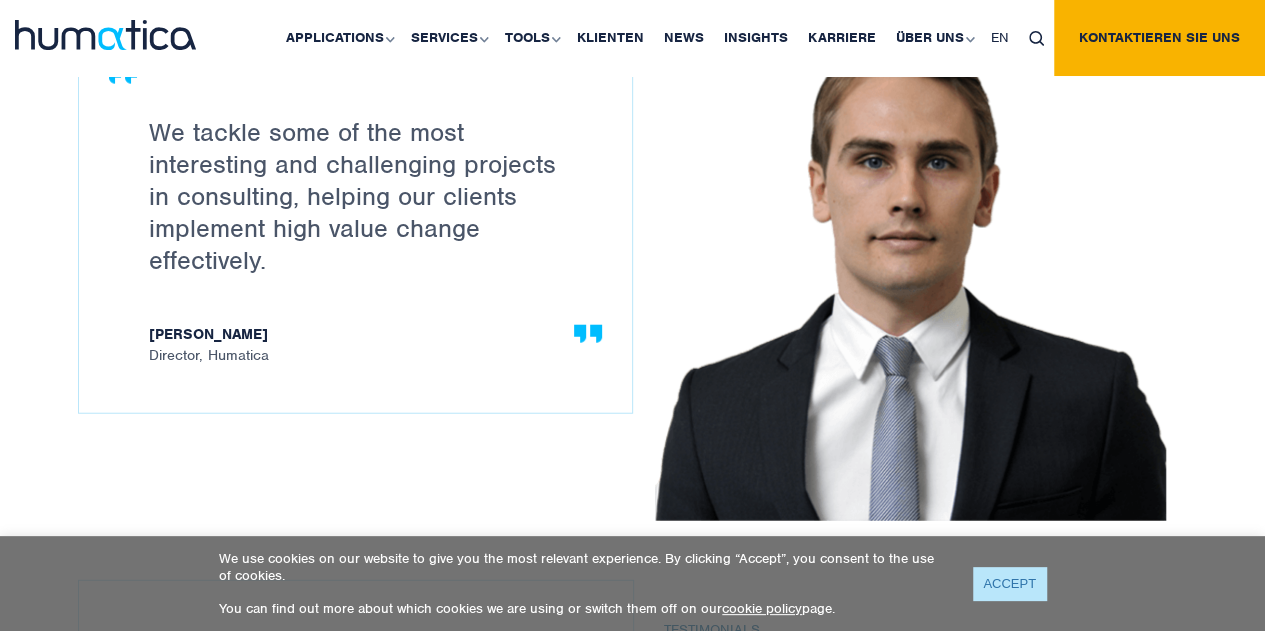 click on "ACCEPT" at bounding box center (1009, 583) 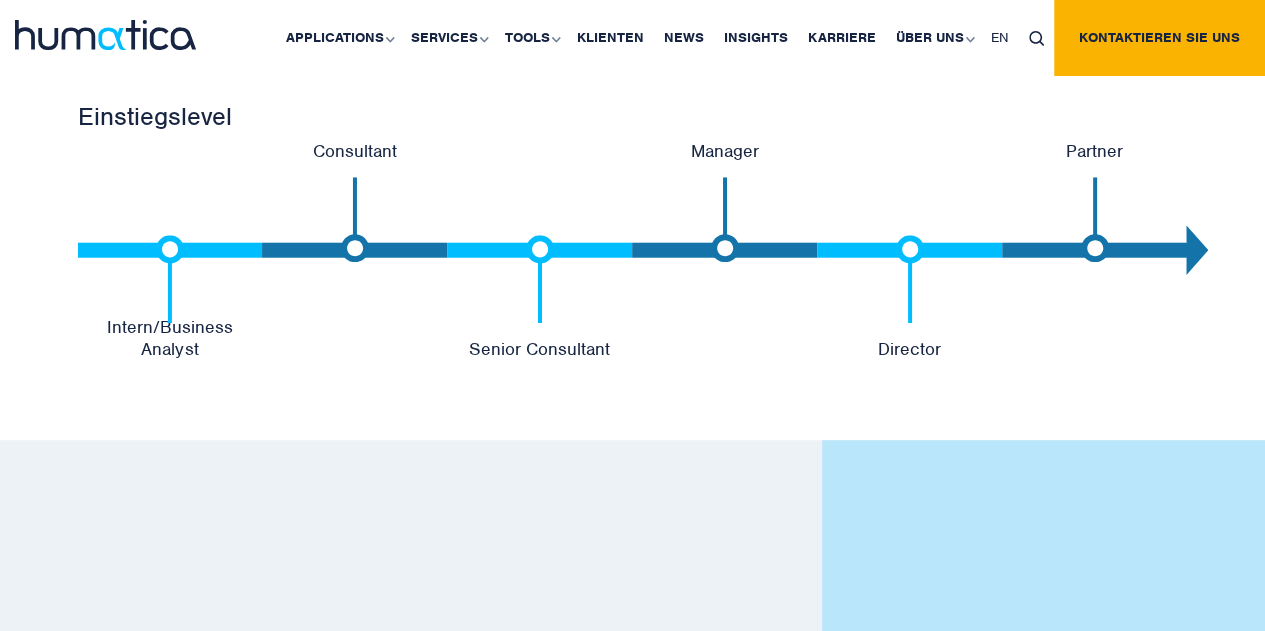 scroll, scrollTop: 4357, scrollLeft: 0, axis: vertical 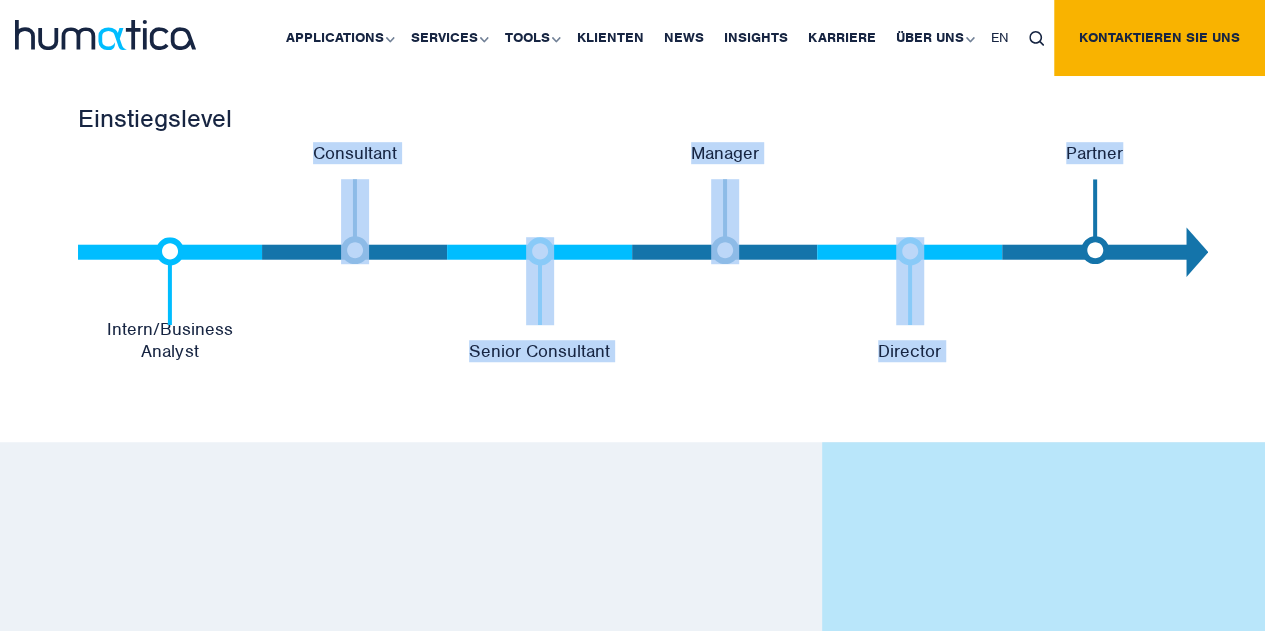 drag, startPoint x: 314, startPoint y: 145, endPoint x: 1125, endPoint y: 255, distance: 818.4259 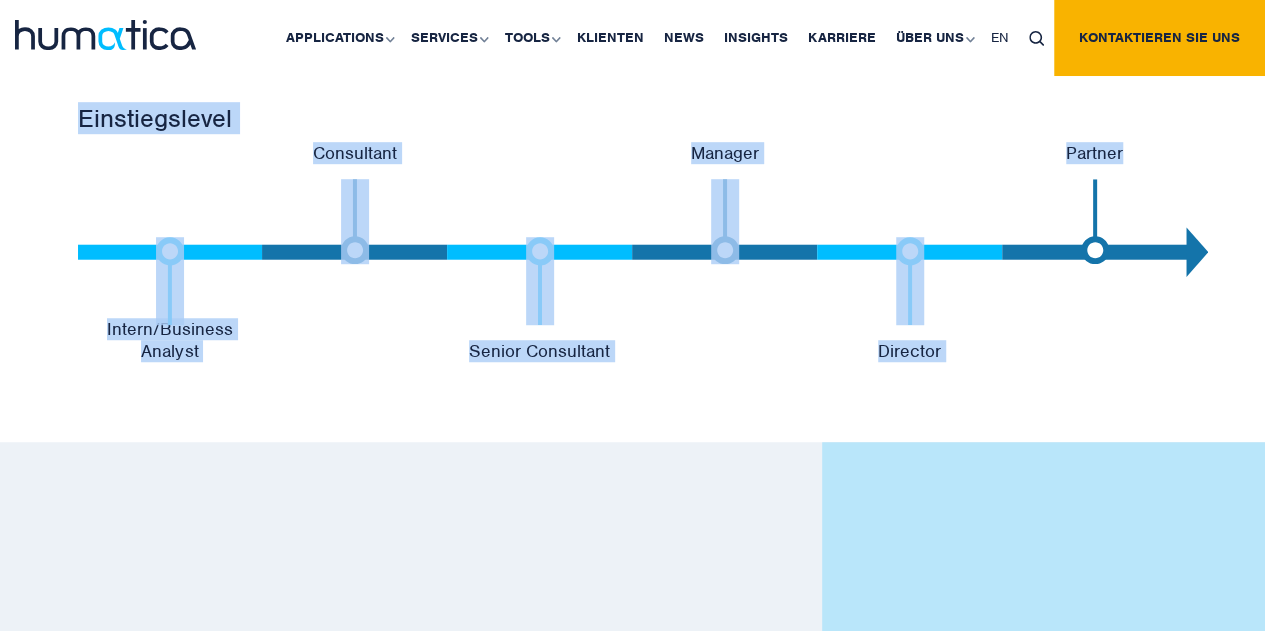 drag, startPoint x: 74, startPoint y: 345, endPoint x: 1137, endPoint y: 179, distance: 1075.8833 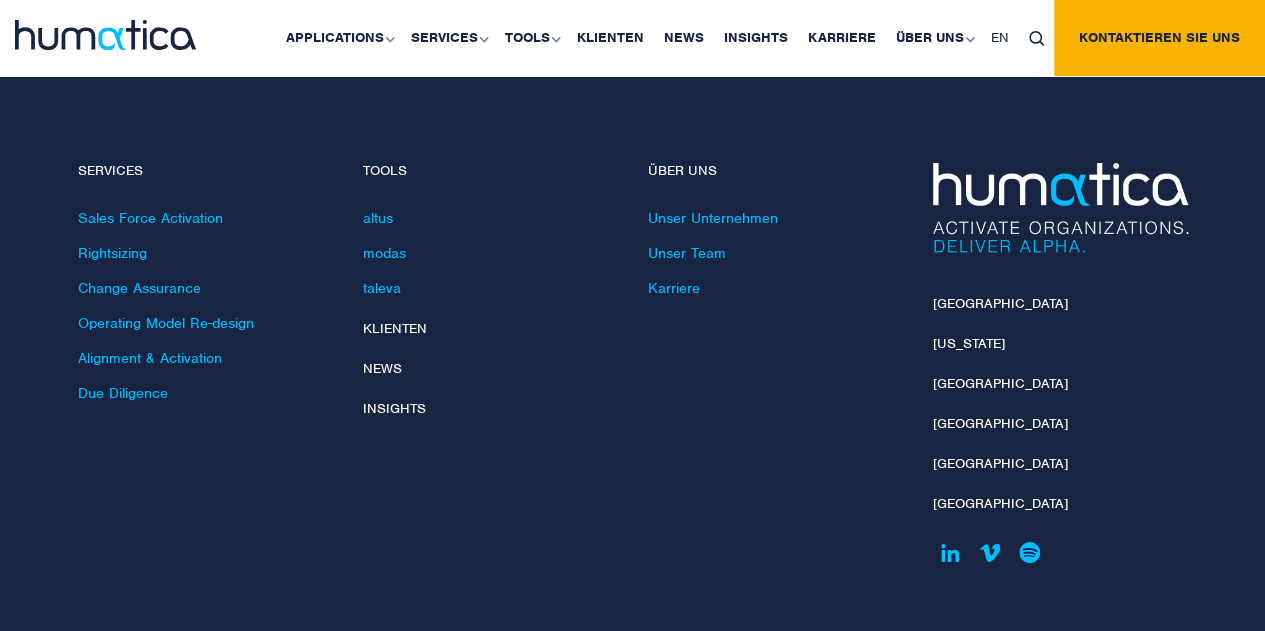 scroll, scrollTop: 7387, scrollLeft: 0, axis: vertical 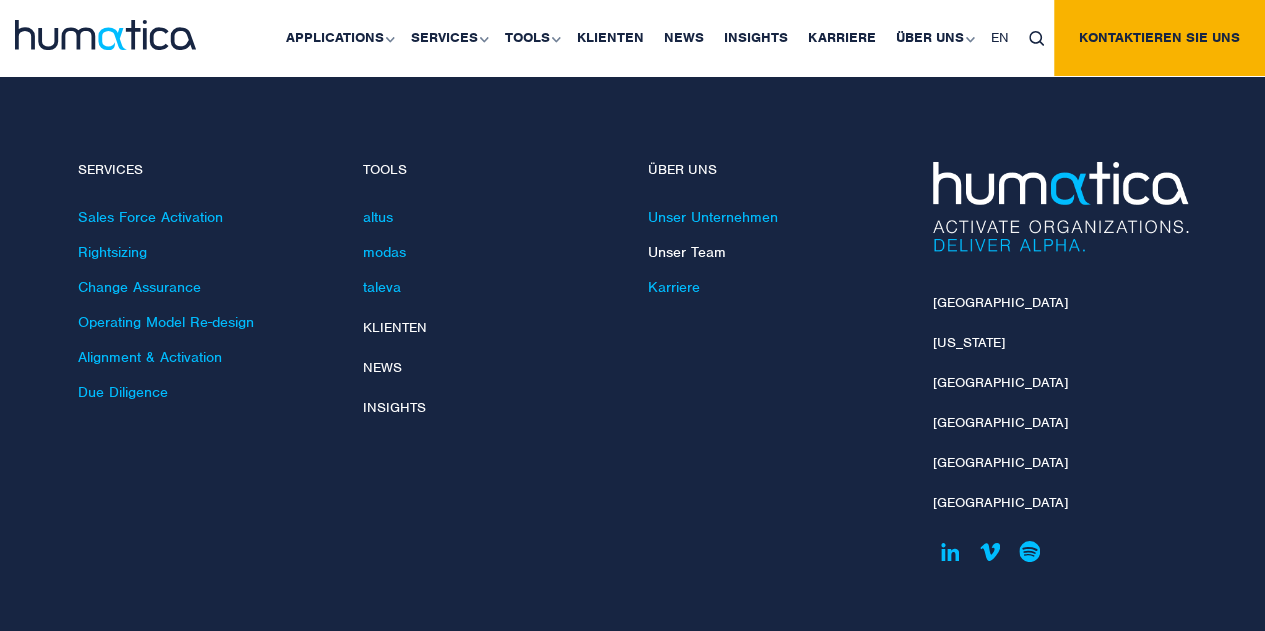 click on "Unser Team" at bounding box center (687, 252) 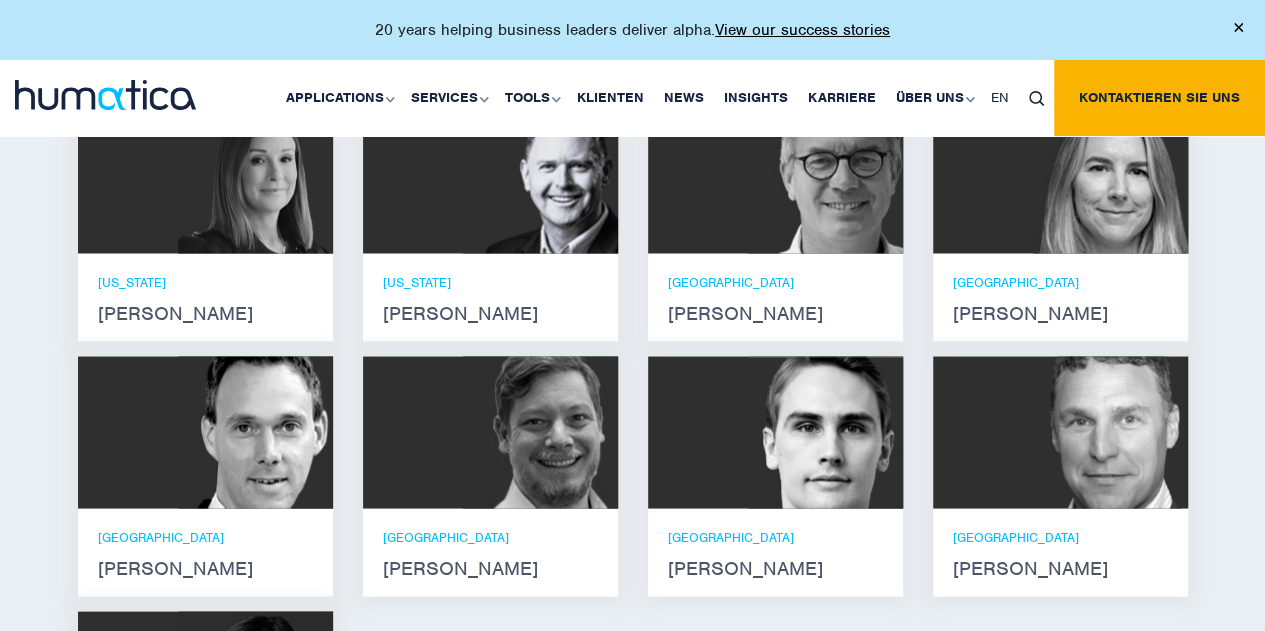 scroll, scrollTop: 1878, scrollLeft: 0, axis: vertical 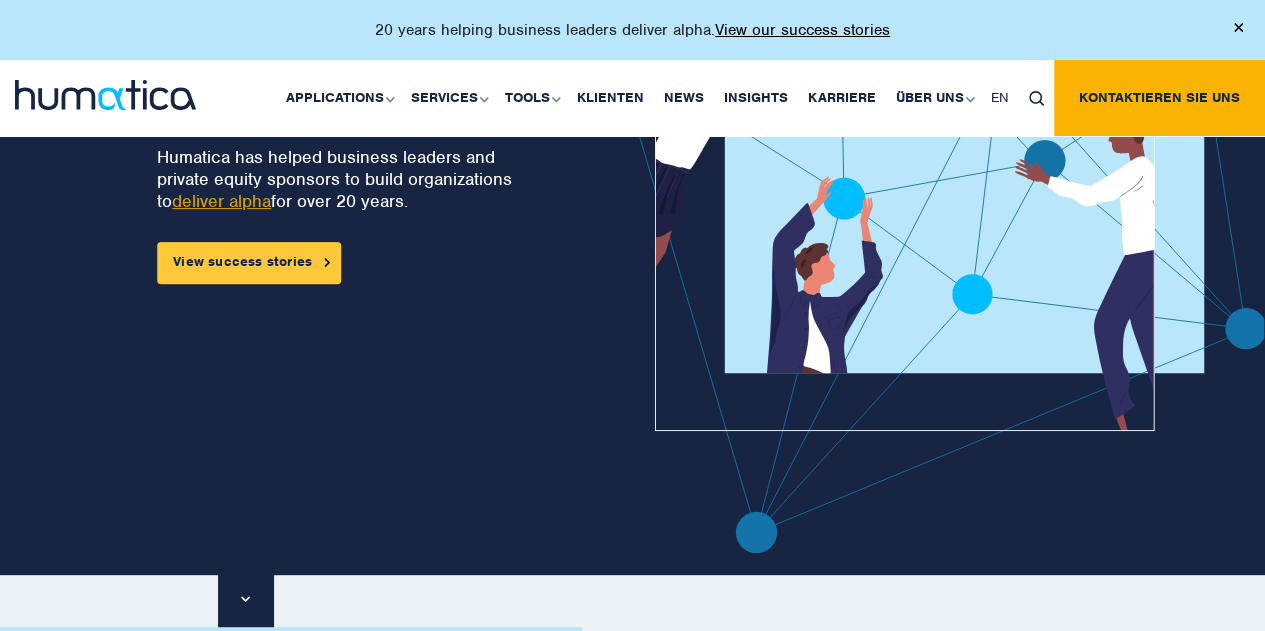 click on "View success stories" at bounding box center (249, 263) 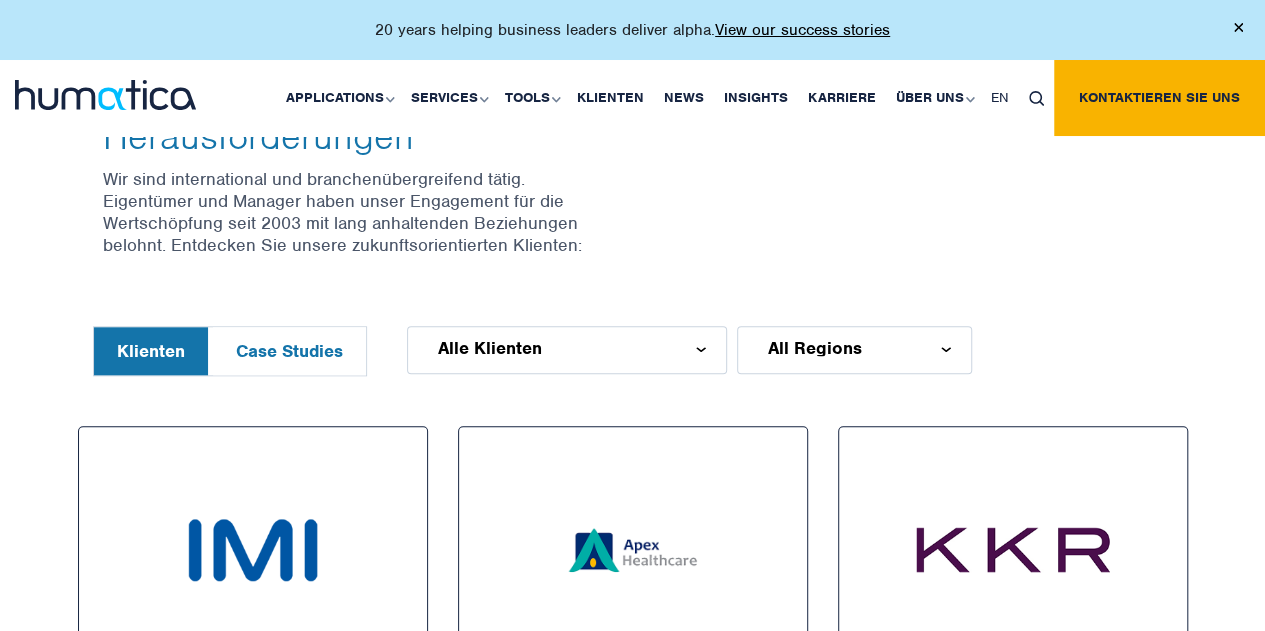 scroll, scrollTop: 852, scrollLeft: 0, axis: vertical 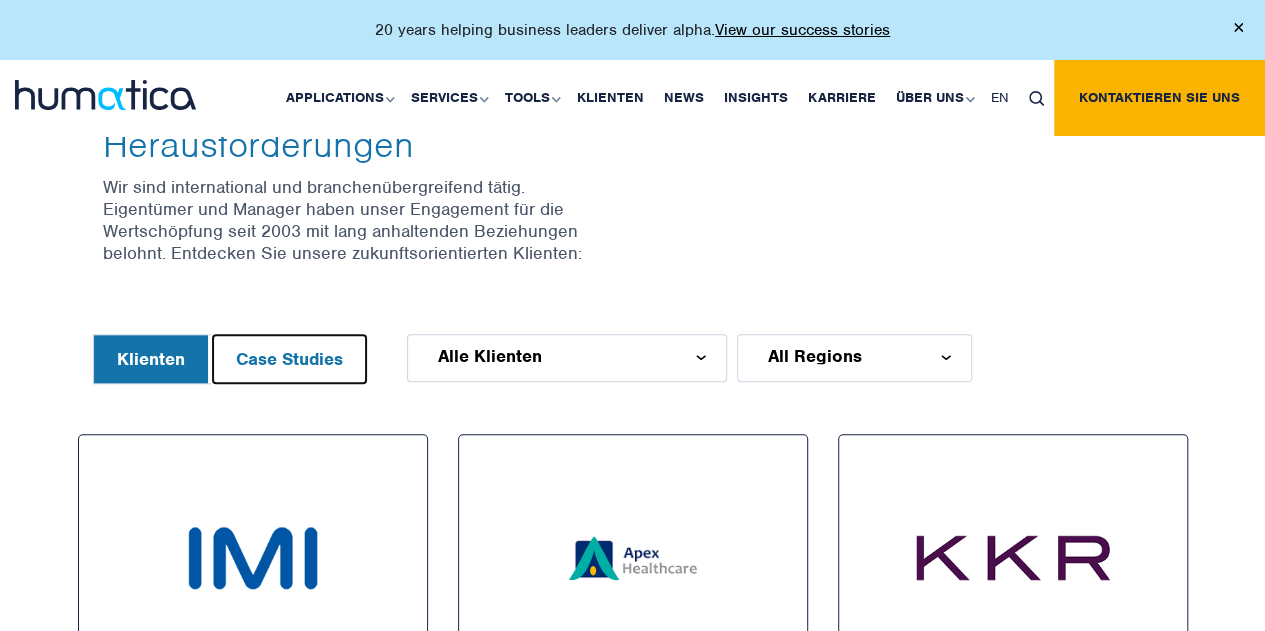 click on "Case Studies" at bounding box center [289, 359] 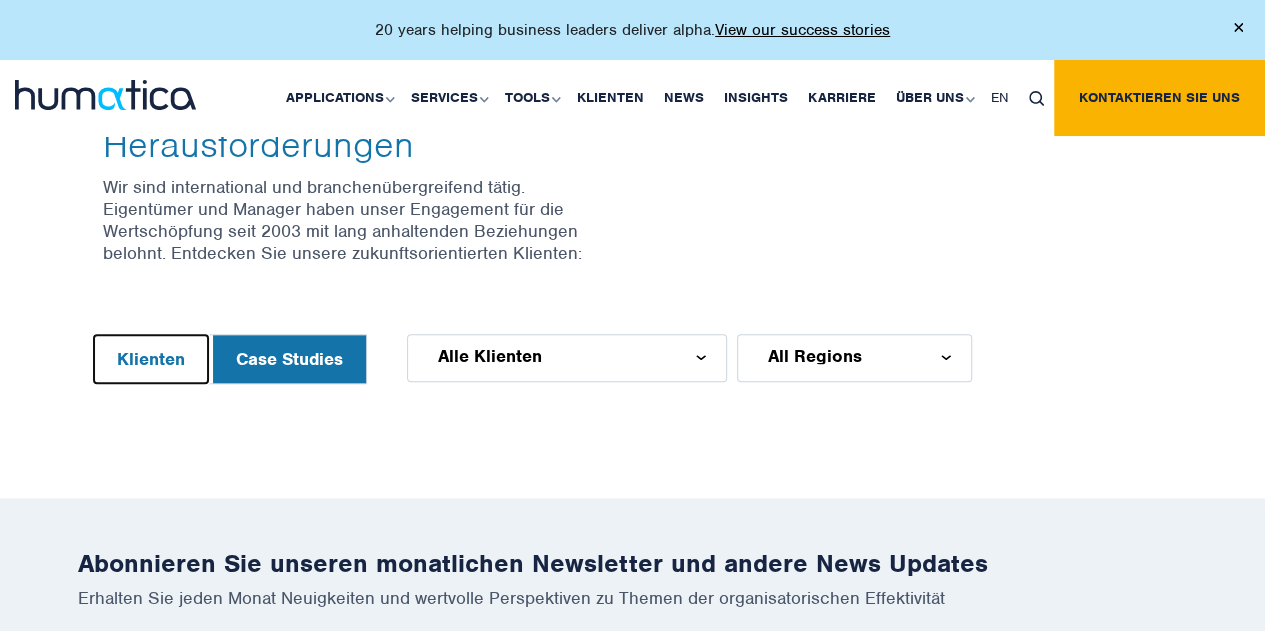 click on "Klienten" at bounding box center (151, 359) 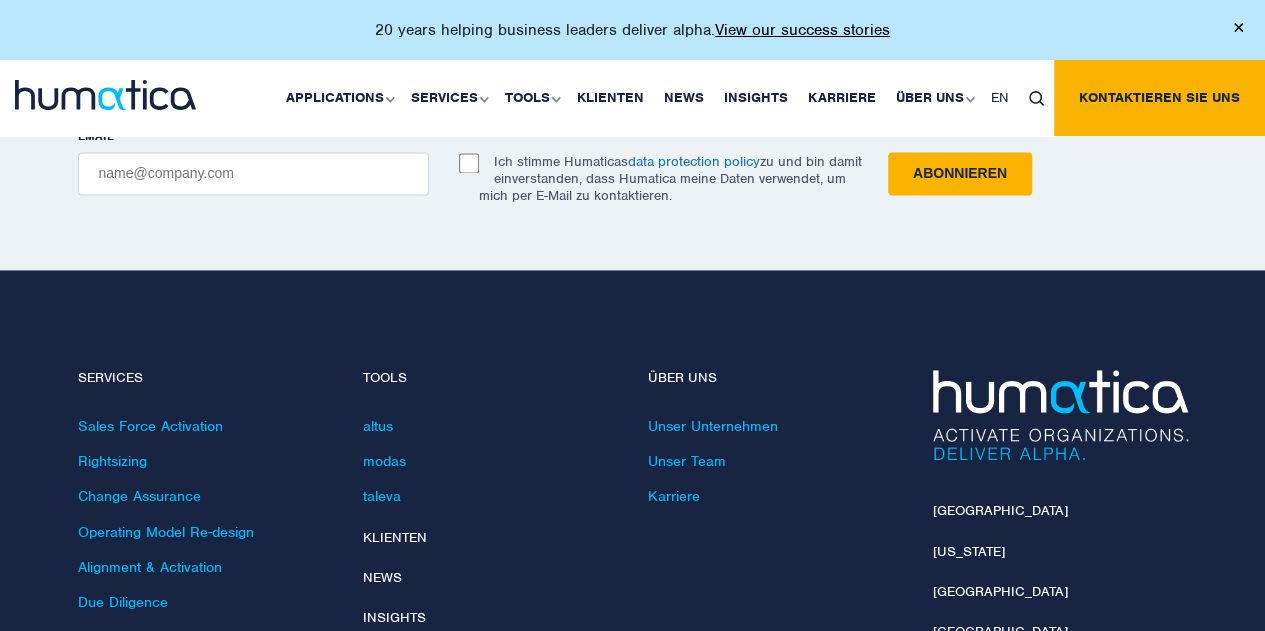 scroll, scrollTop: 1370, scrollLeft: 0, axis: vertical 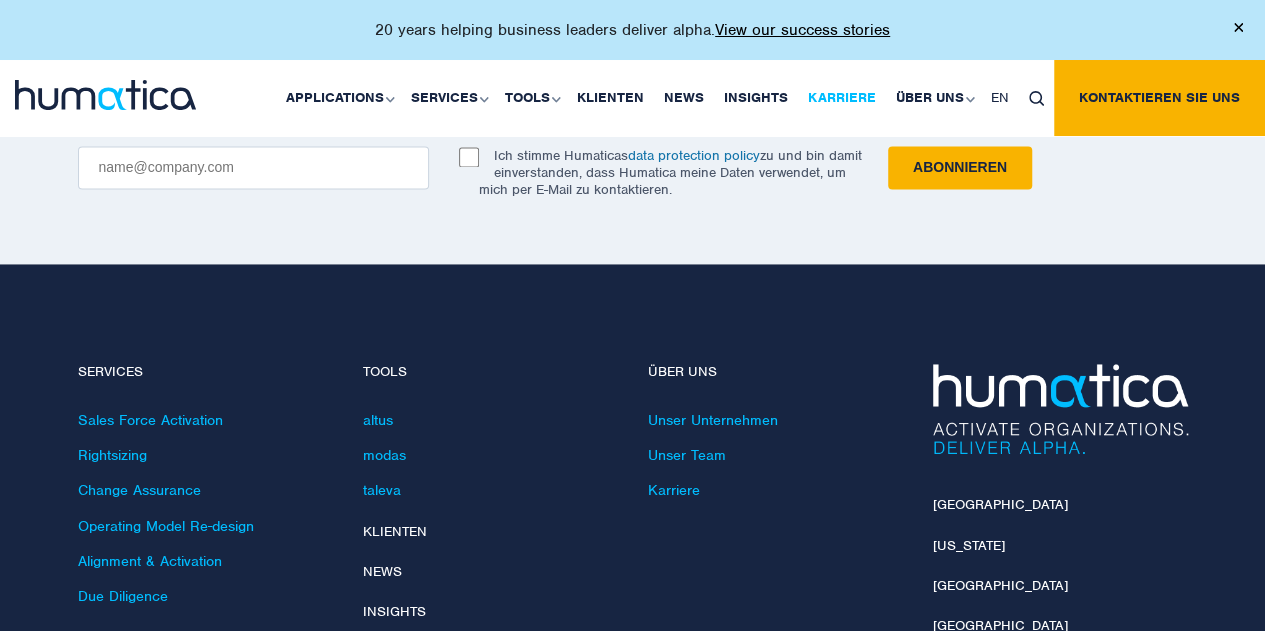 click on "Karriere" at bounding box center (842, 98) 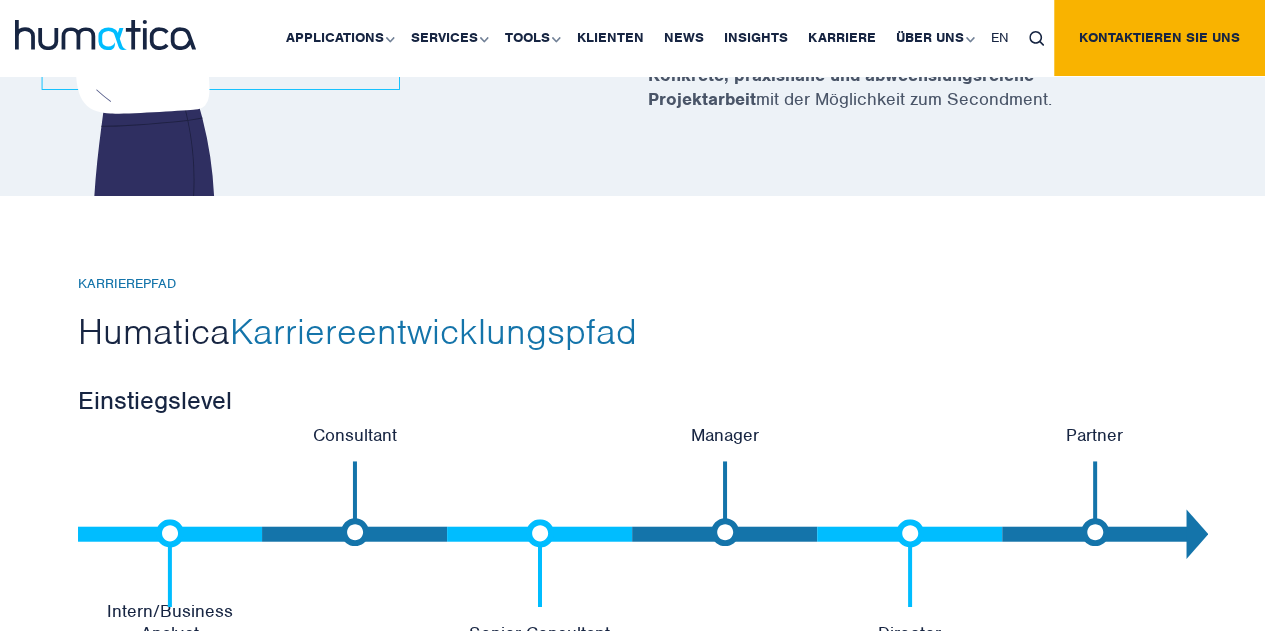 scroll, scrollTop: 4073, scrollLeft: 0, axis: vertical 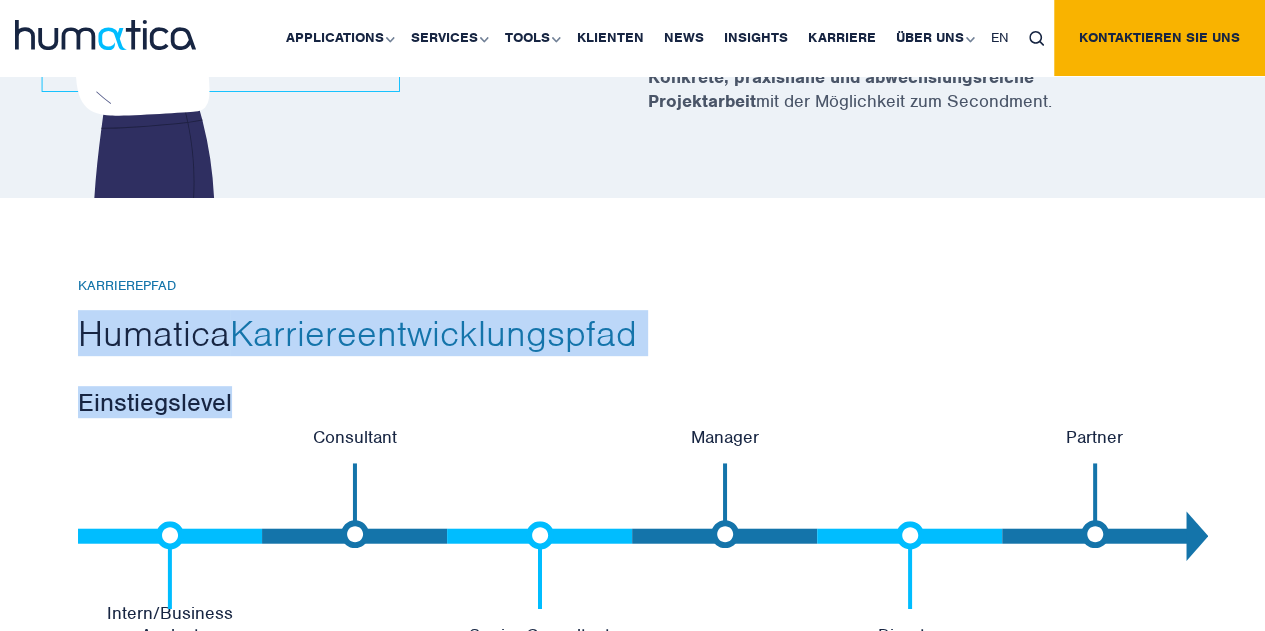 drag, startPoint x: 81, startPoint y: 329, endPoint x: 486, endPoint y: 361, distance: 406.26224 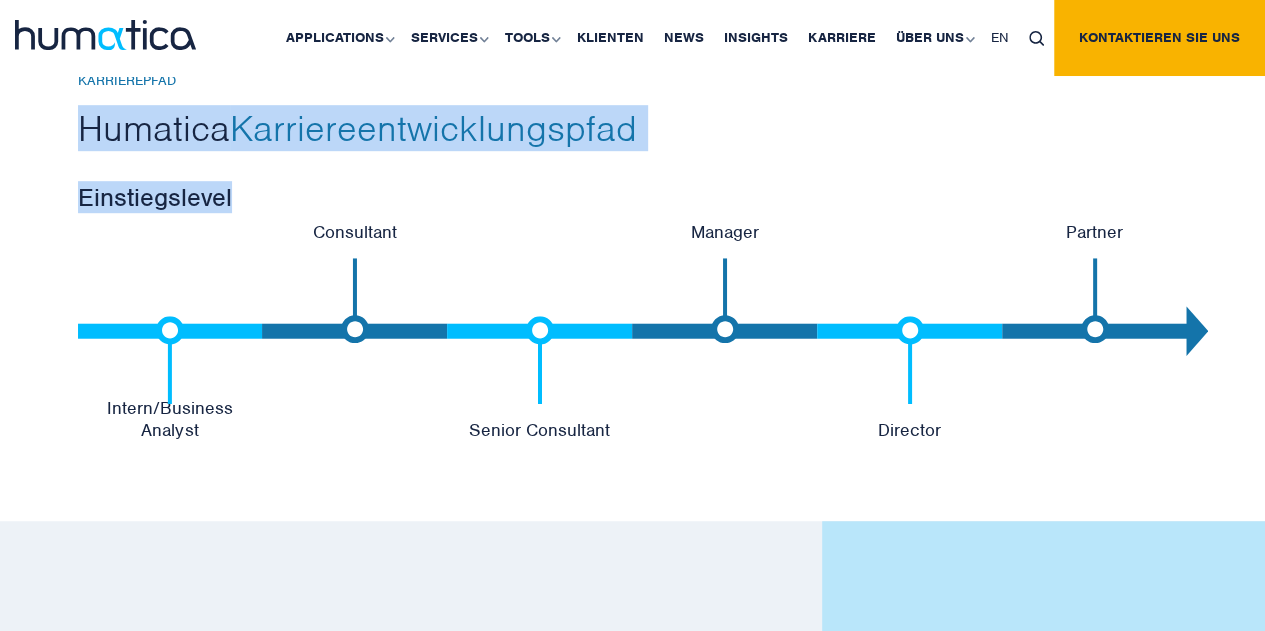 scroll, scrollTop: 4279, scrollLeft: 0, axis: vertical 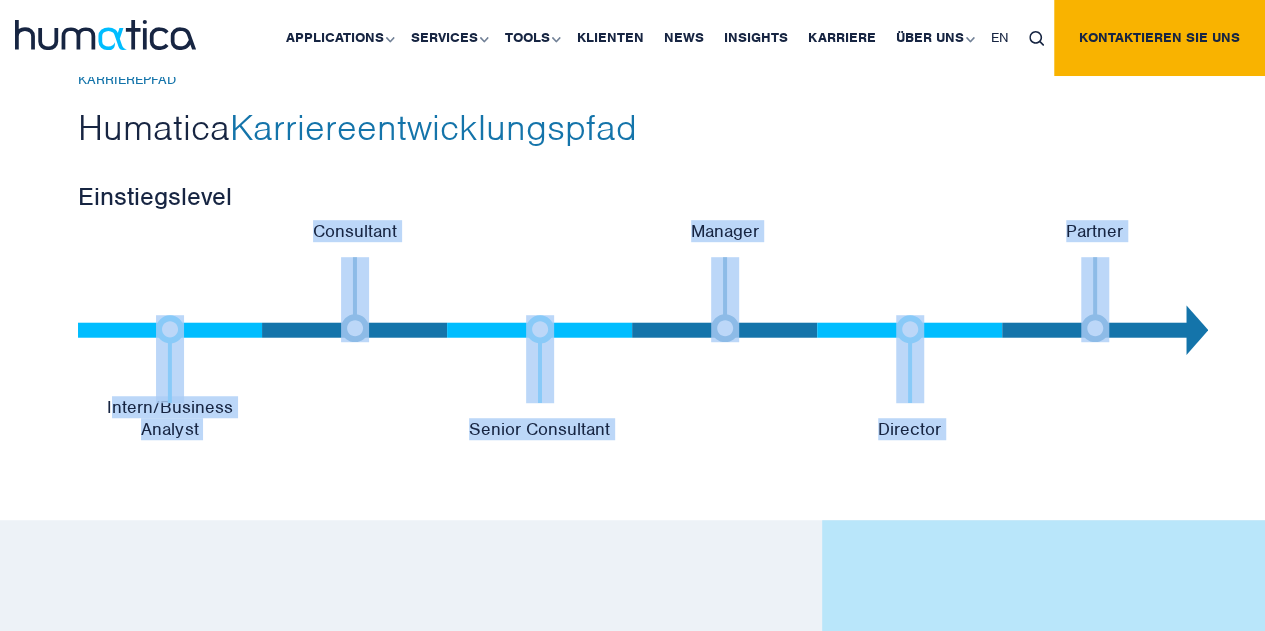 drag, startPoint x: 82, startPoint y: 427, endPoint x: 1113, endPoint y: 319, distance: 1036.6412 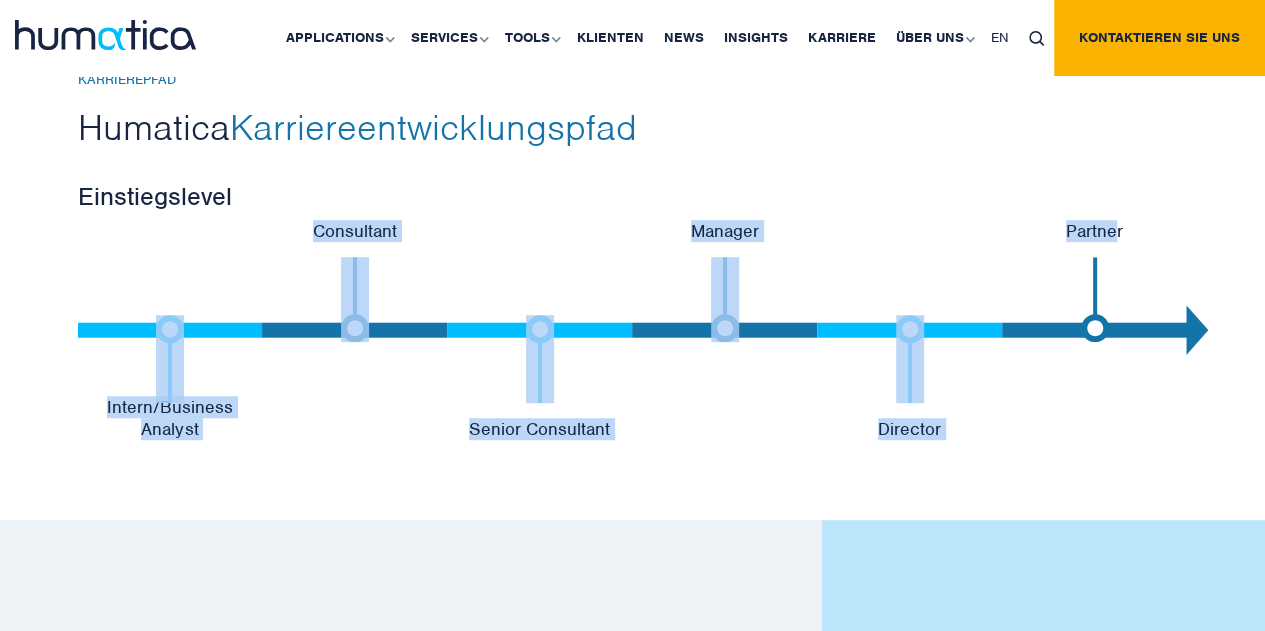 drag, startPoint x: 1112, startPoint y: 297, endPoint x: 135, endPoint y: 259, distance: 977.7387 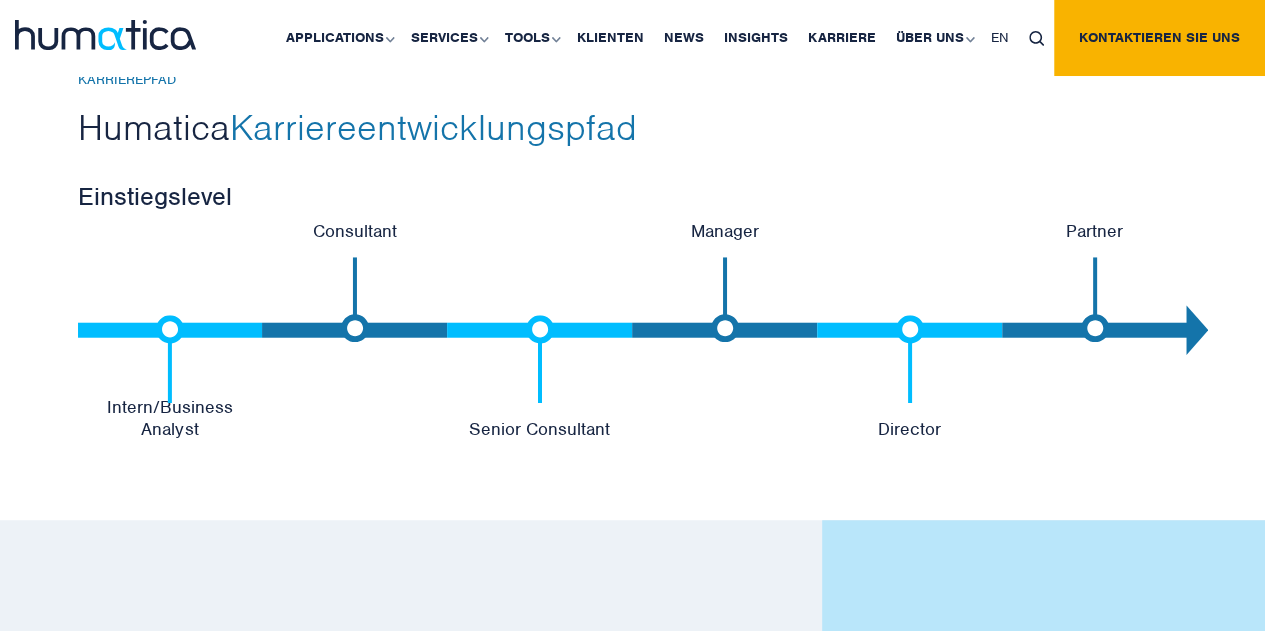 click on "Intern/Business Analyst" at bounding box center (170, 330) 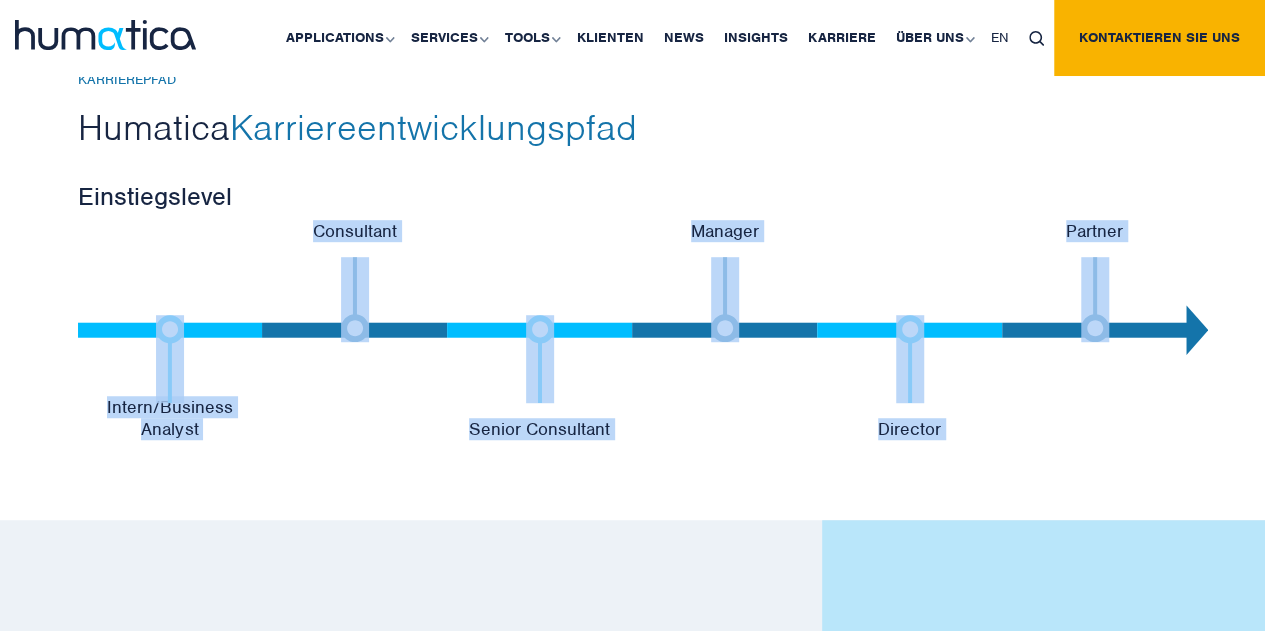 drag, startPoint x: 79, startPoint y: 419, endPoint x: 1104, endPoint y: 327, distance: 1029.1205 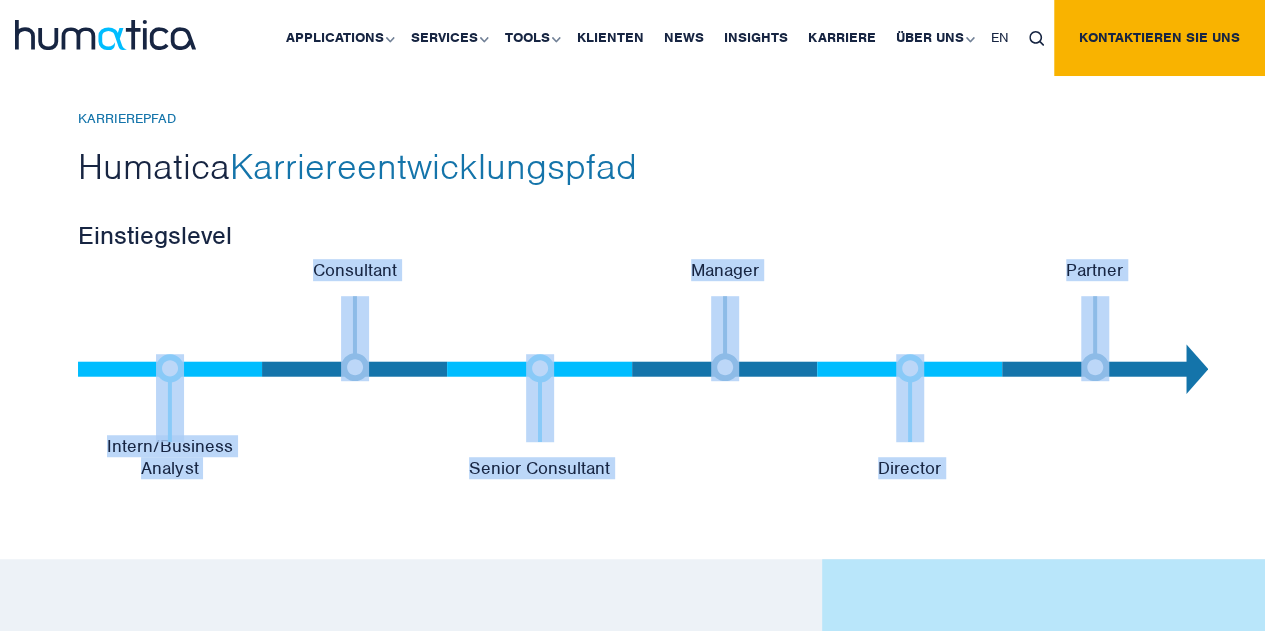 scroll, scrollTop: 4235, scrollLeft: 0, axis: vertical 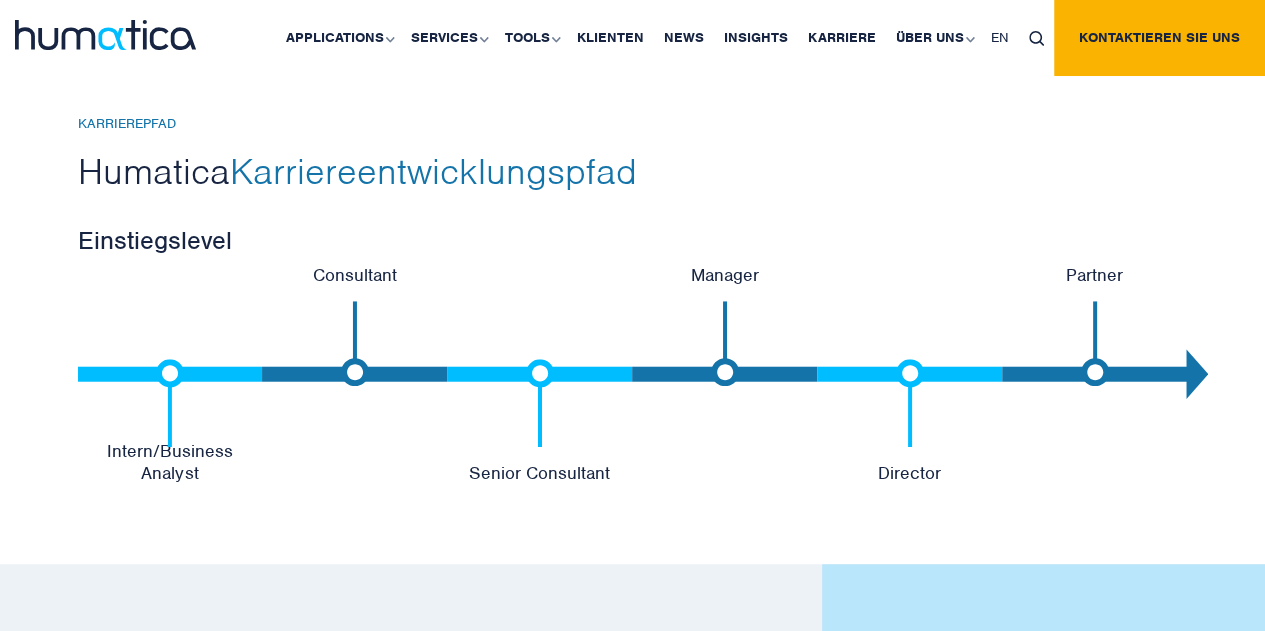 click on "Humatica  Karriereentwicklungspfad" at bounding box center [633, 171] 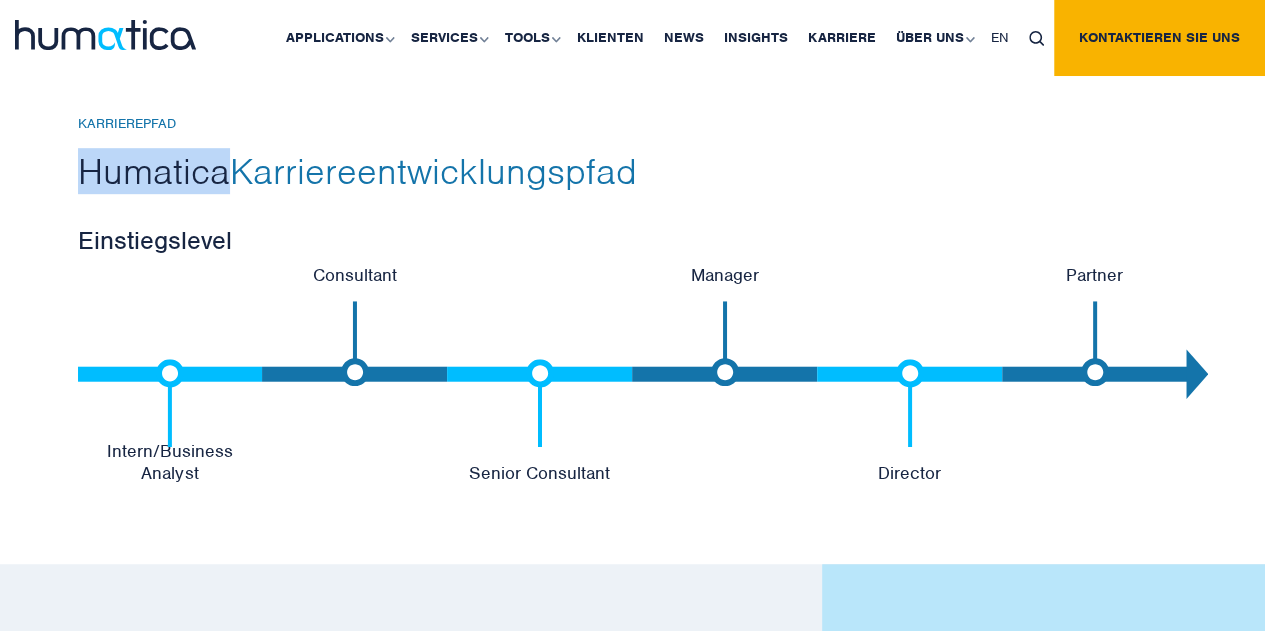 click on "Humatica  Karriereentwicklungspfad" at bounding box center [633, 171] 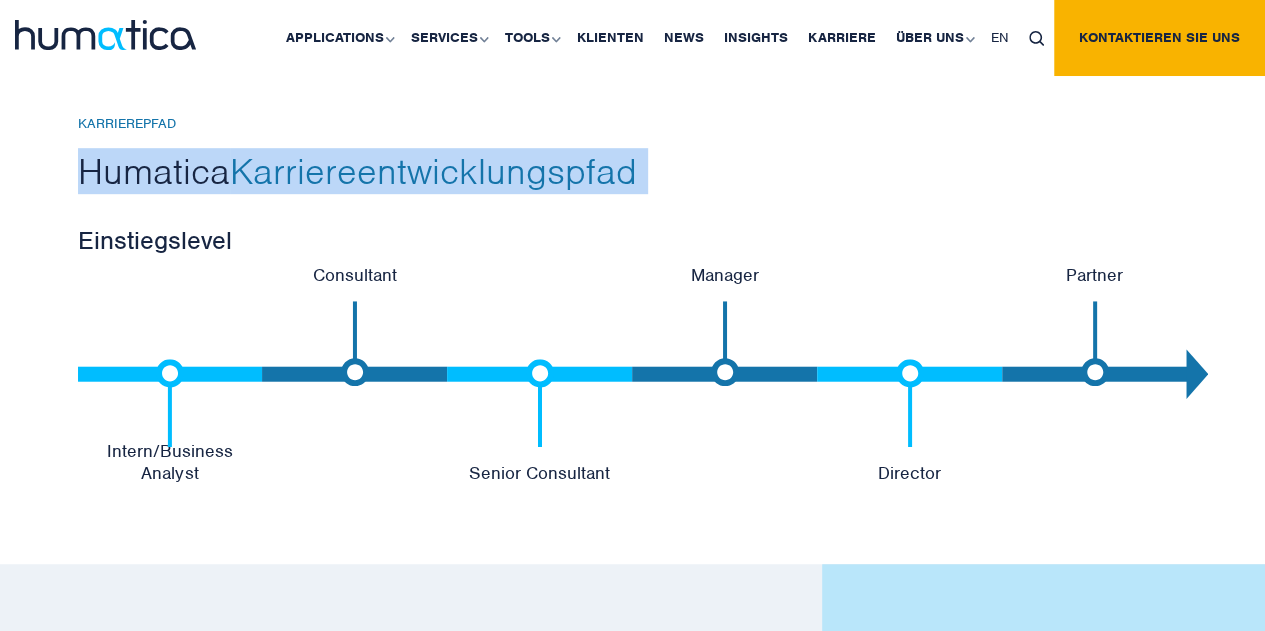click on "Humatica  Karriereentwicklungspfad" at bounding box center (633, 171) 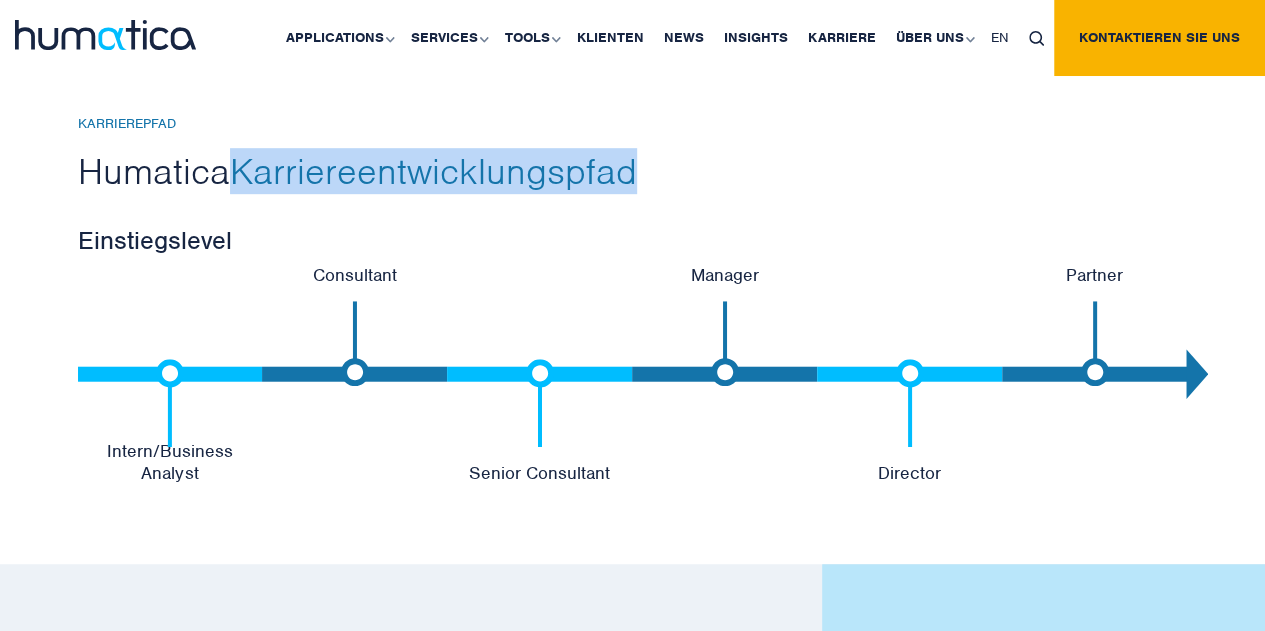 drag, startPoint x: 240, startPoint y: 167, endPoint x: 666, endPoint y: 175, distance: 426.0751 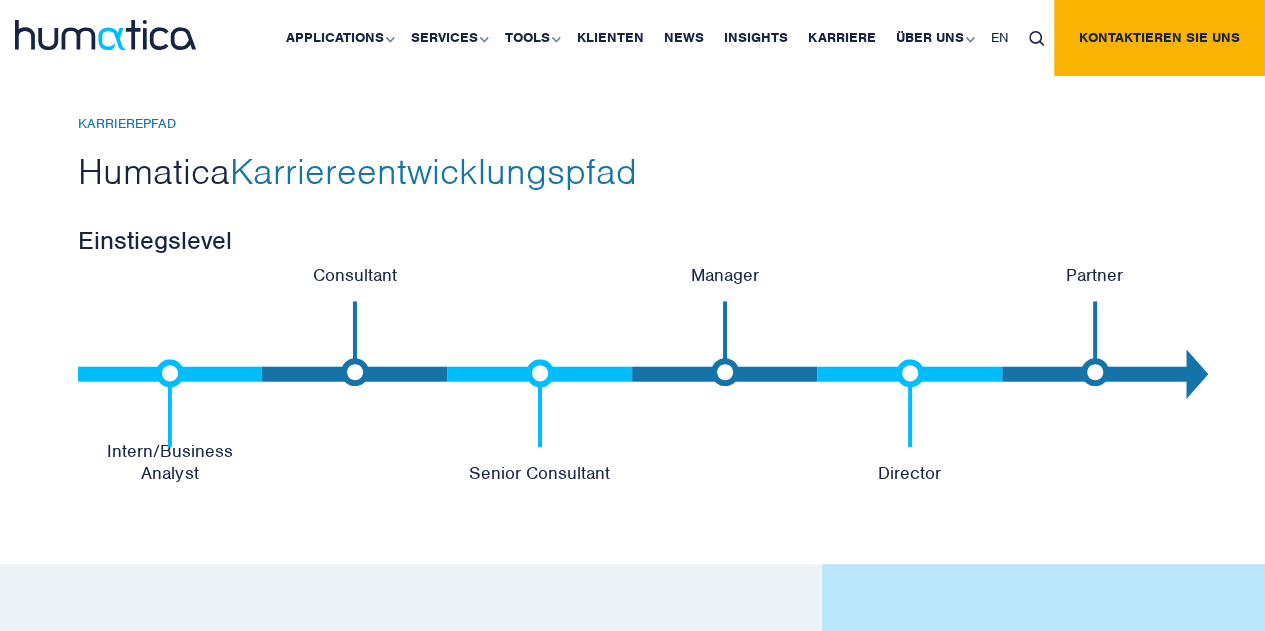 click on "Humatica  Karriereentwicklungspfad" at bounding box center (633, 171) 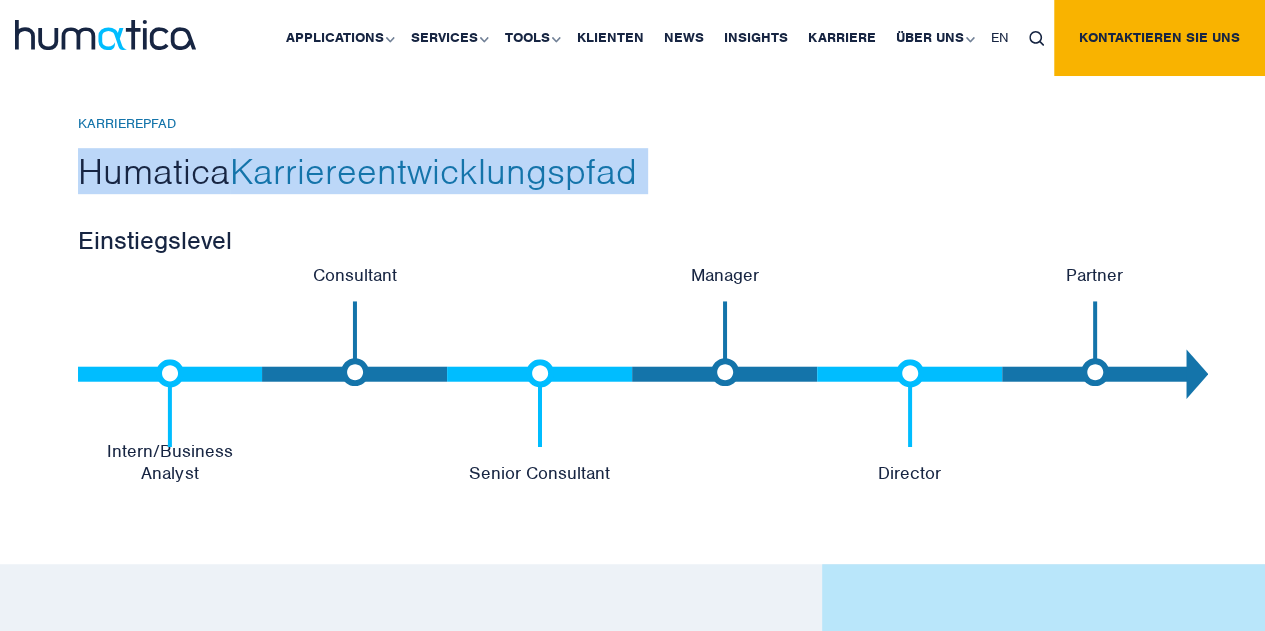 click on "Humatica  Karriereentwicklungspfad" at bounding box center (633, 171) 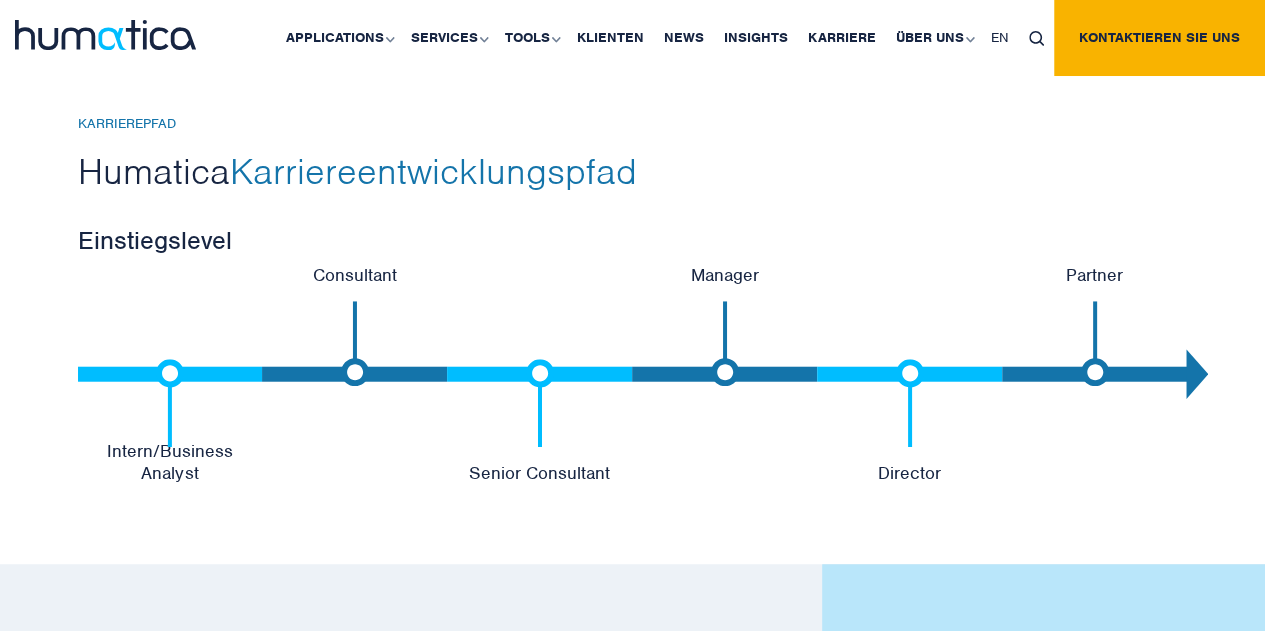 click on "Humatica  Karriereentwicklungspfad" at bounding box center (633, 171) 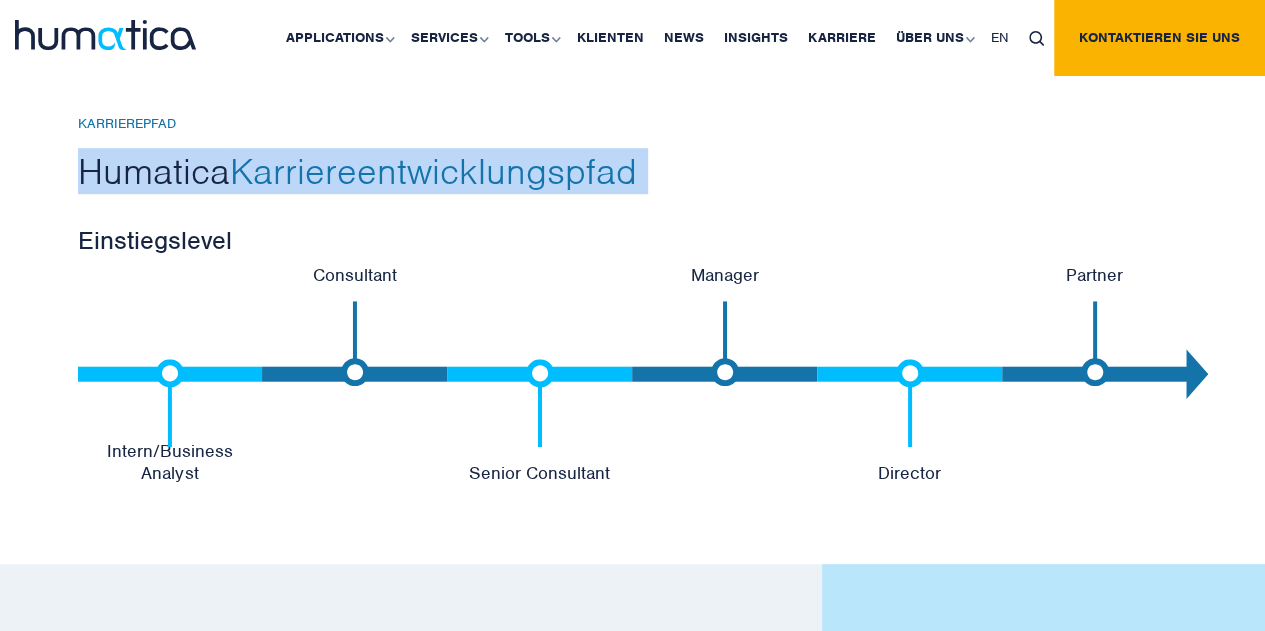click on "Humatica  Karriereentwicklungspfad" at bounding box center (633, 171) 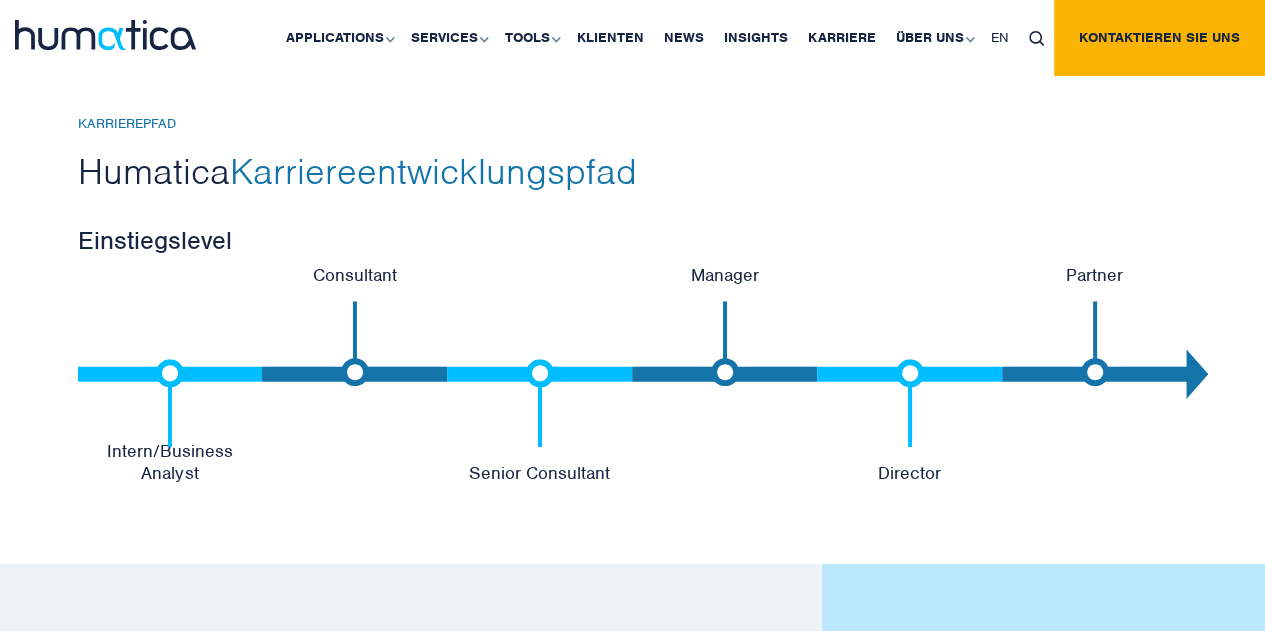 click on "Humatica  Karriereentwicklungspfad" at bounding box center [633, 171] 